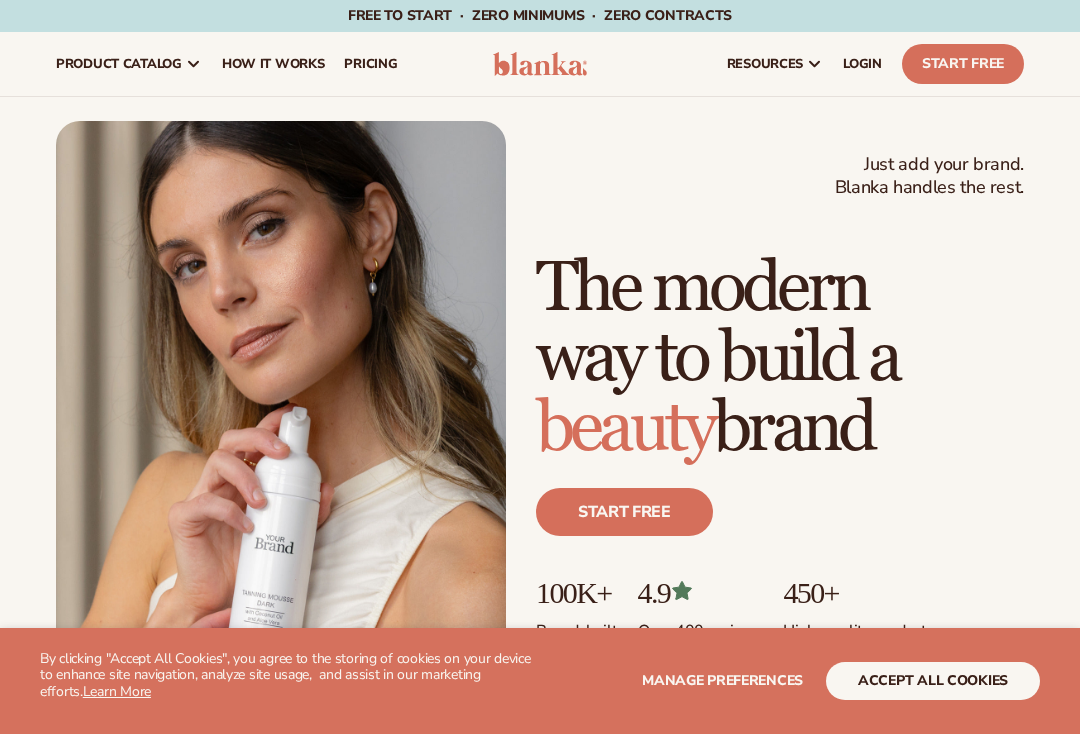 scroll, scrollTop: 0, scrollLeft: 0, axis: both 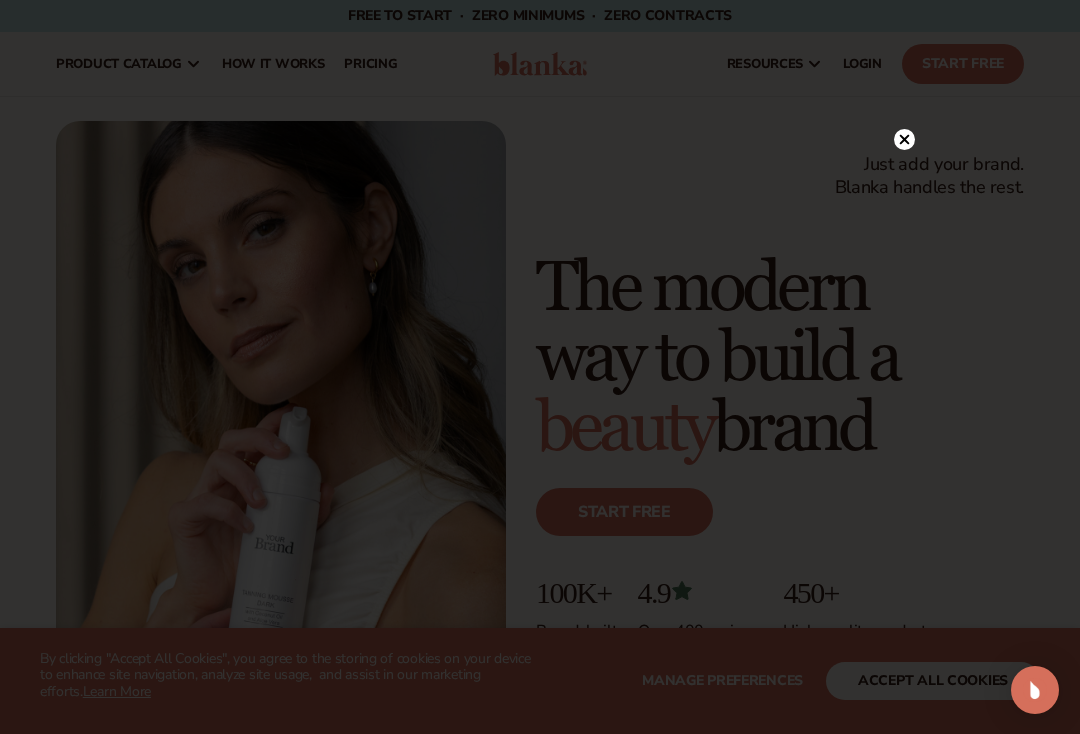 click at bounding box center [540, 367] 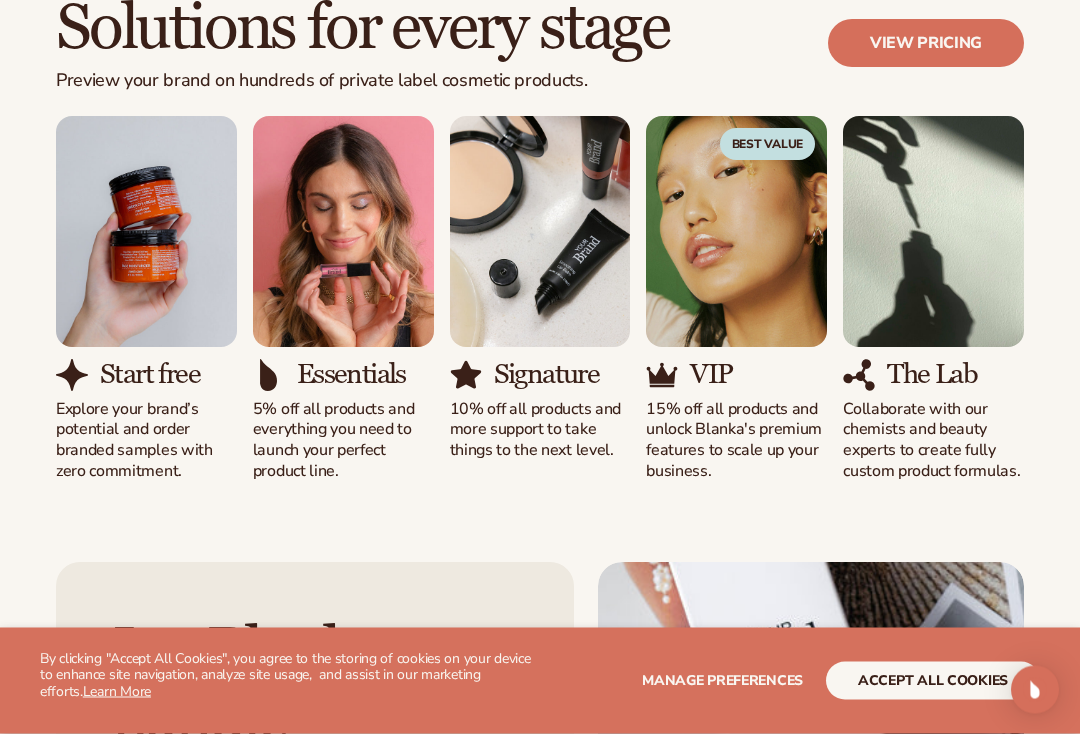 scroll, scrollTop: 1666, scrollLeft: 0, axis: vertical 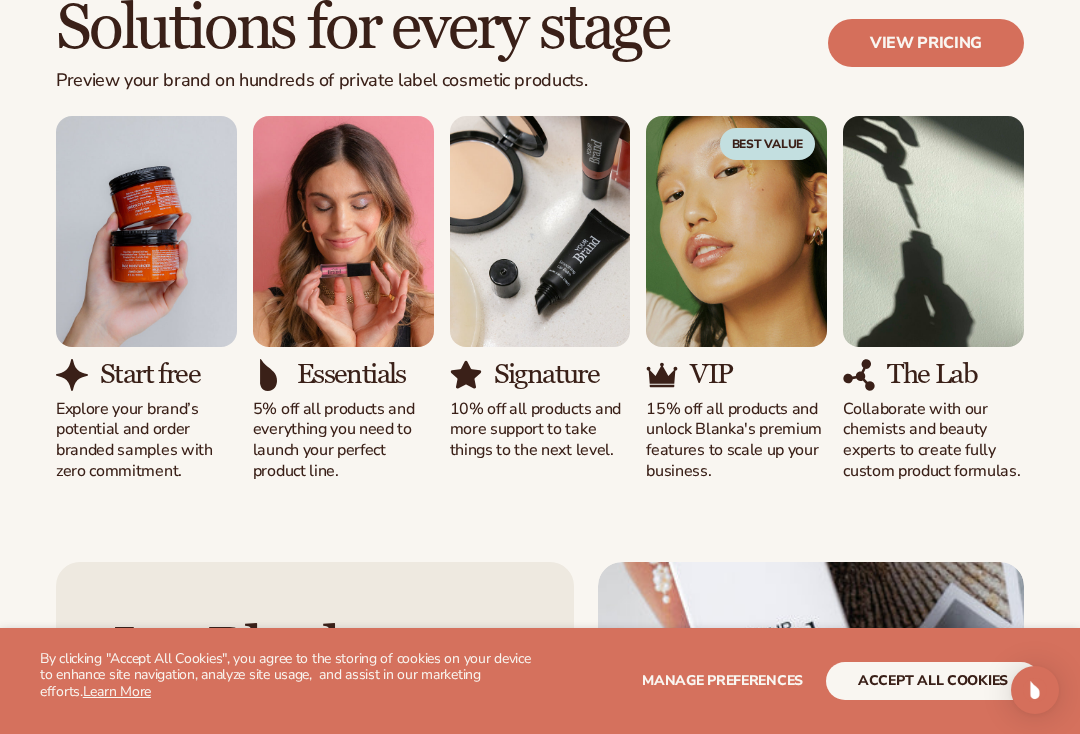 click on "Let Blanka handle the heavy lifting
Ready-to-sell products
Your dream line starts here.
Choose from over 450 high-quality private label cosmetic products  across skin care, hair care, and more. It's 2025, do you even have to ask? Sustainable, certified, proven product formulas. Waiting for your personalization." at bounding box center [540, 979] 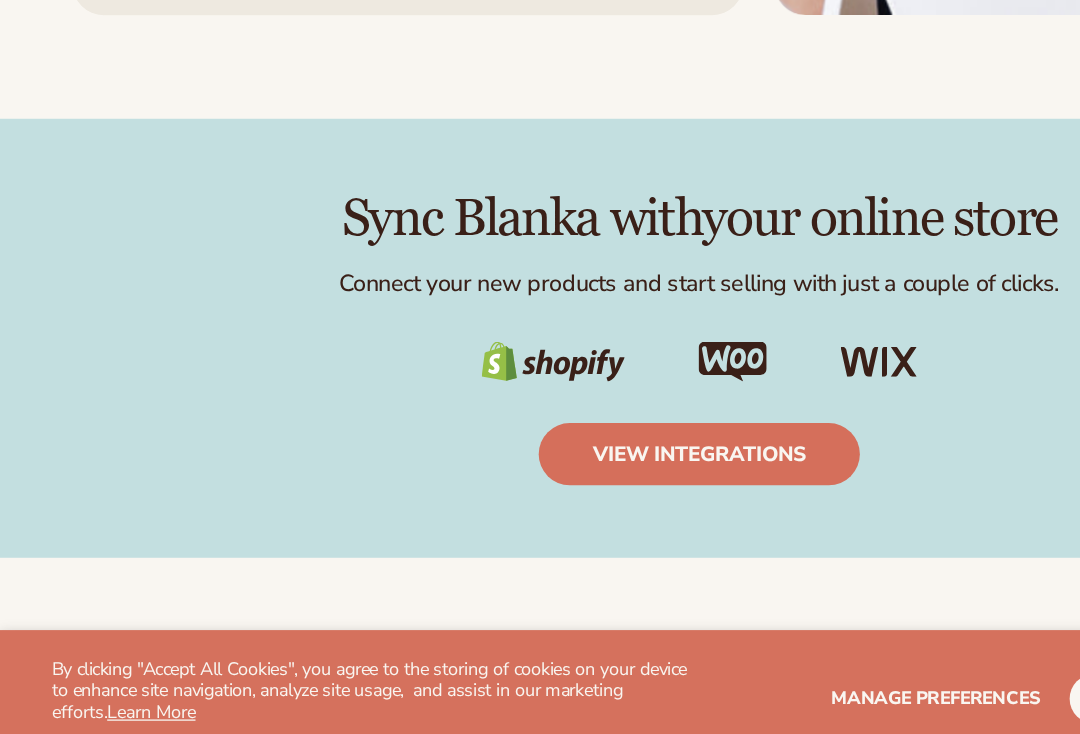 scroll, scrollTop: 2910, scrollLeft: 0, axis: vertical 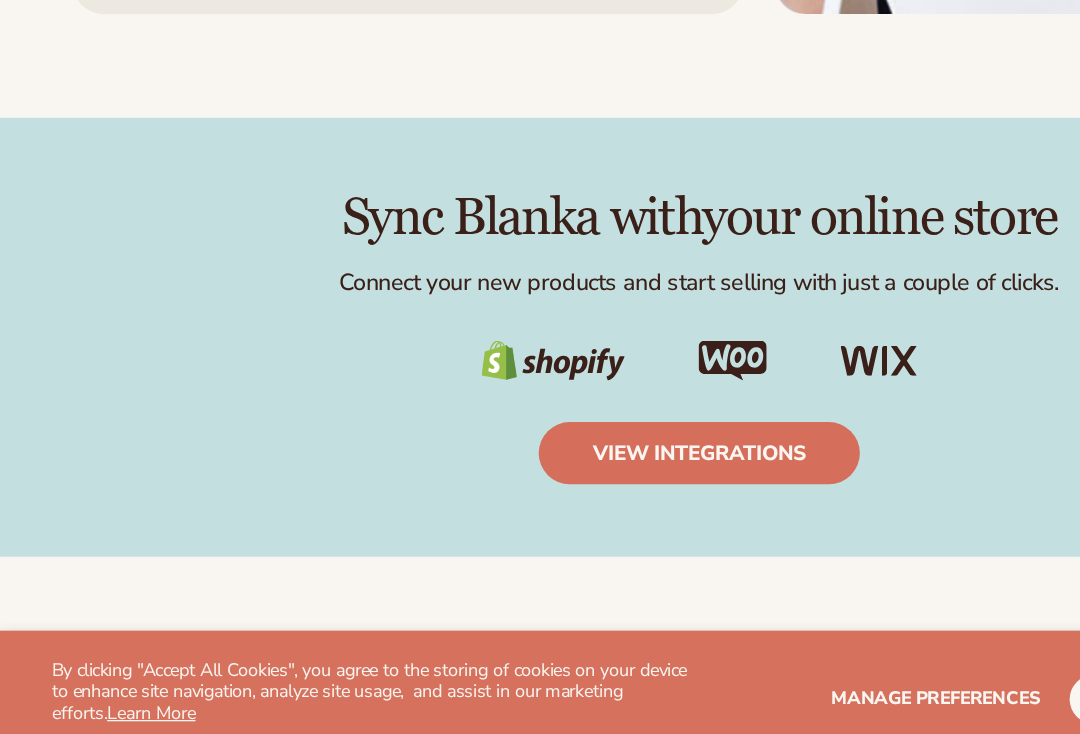 click on "Sync Blanka with  your online store
Connect your new products and start selling with just a couple of clicks.
view integrations" at bounding box center [540, 401] 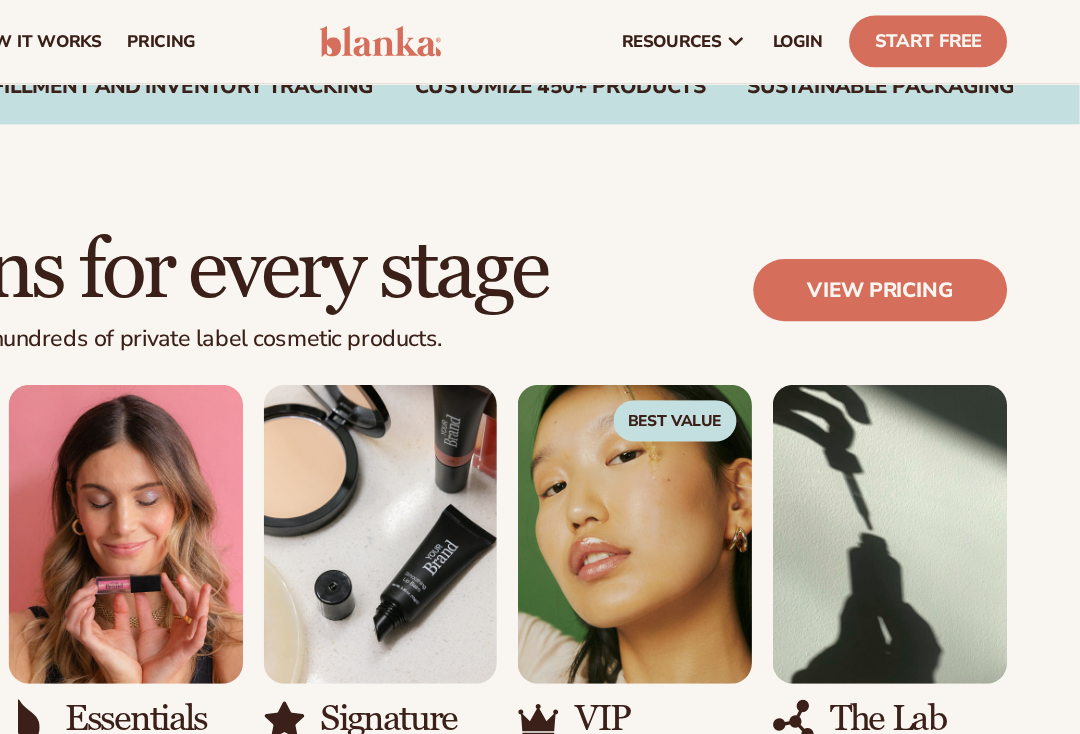 scroll, scrollTop: 1472, scrollLeft: 0, axis: vertical 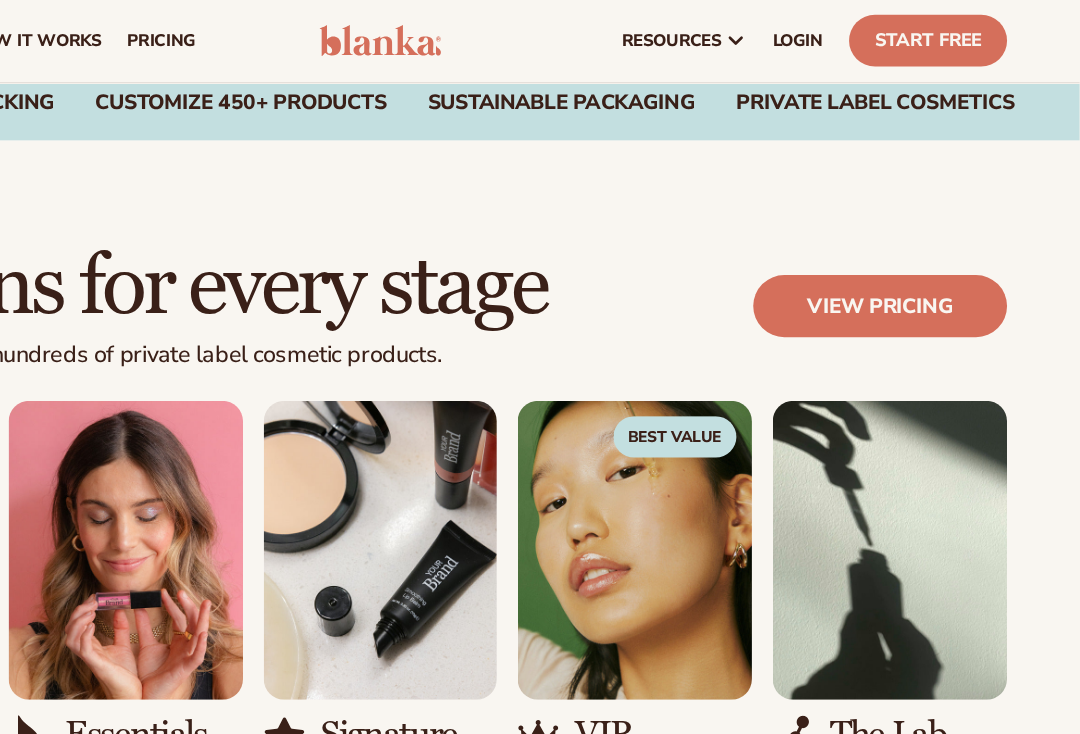 click on "View pricing" at bounding box center (926, 237) 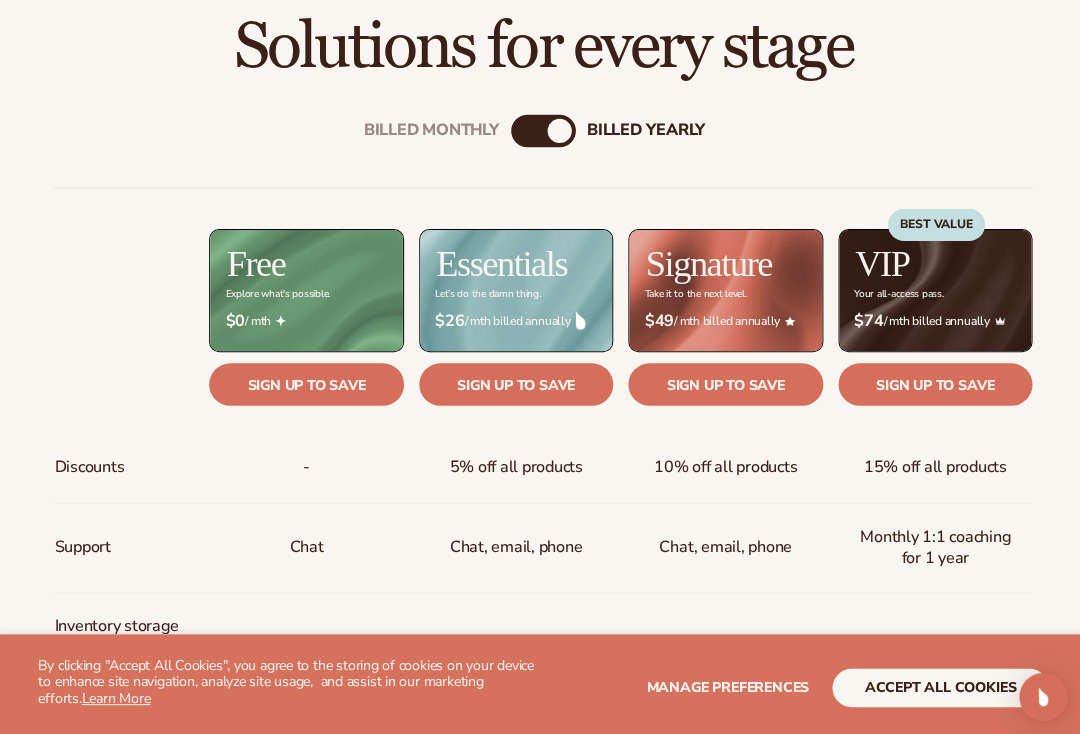 scroll, scrollTop: 660, scrollLeft: 0, axis: vertical 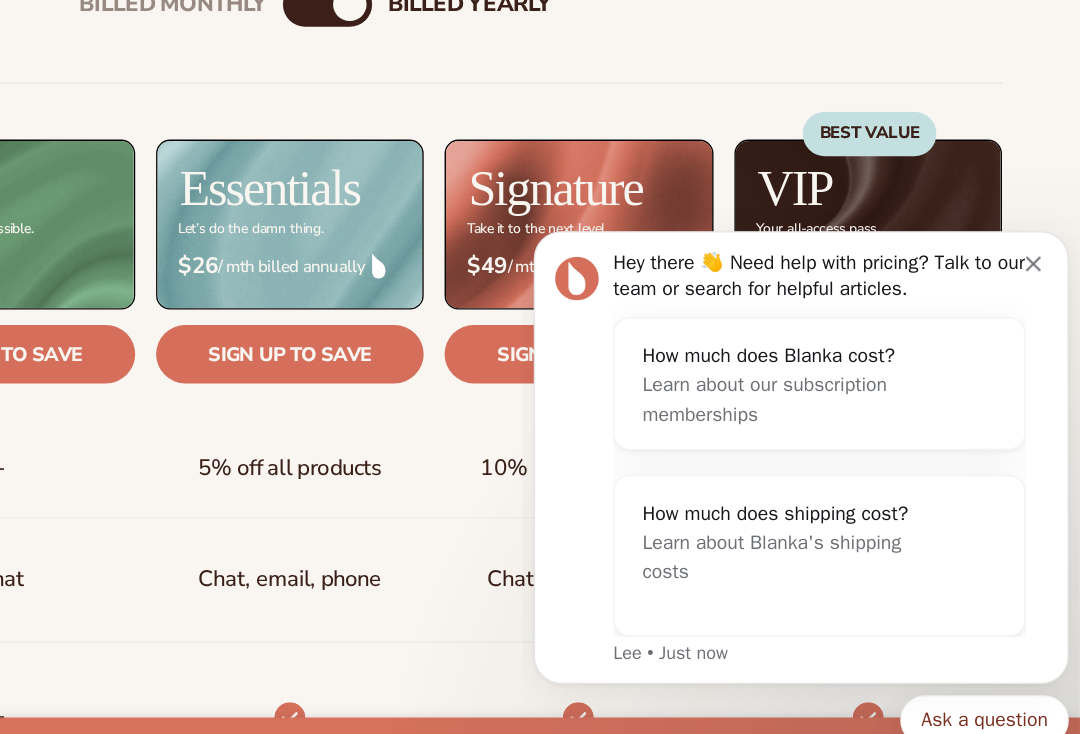 click on "Hey there 👋 Need help with pricing? Talk to our team or search for helpful articles." at bounding box center [735, 237] 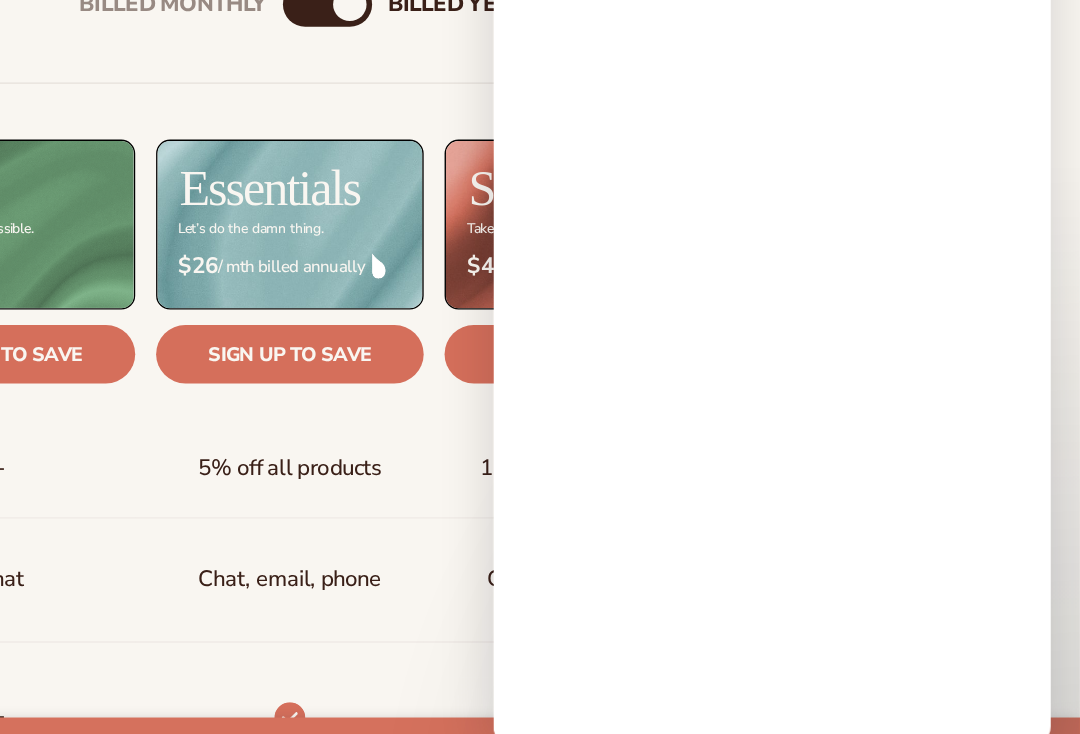 scroll, scrollTop: 0, scrollLeft: 0, axis: both 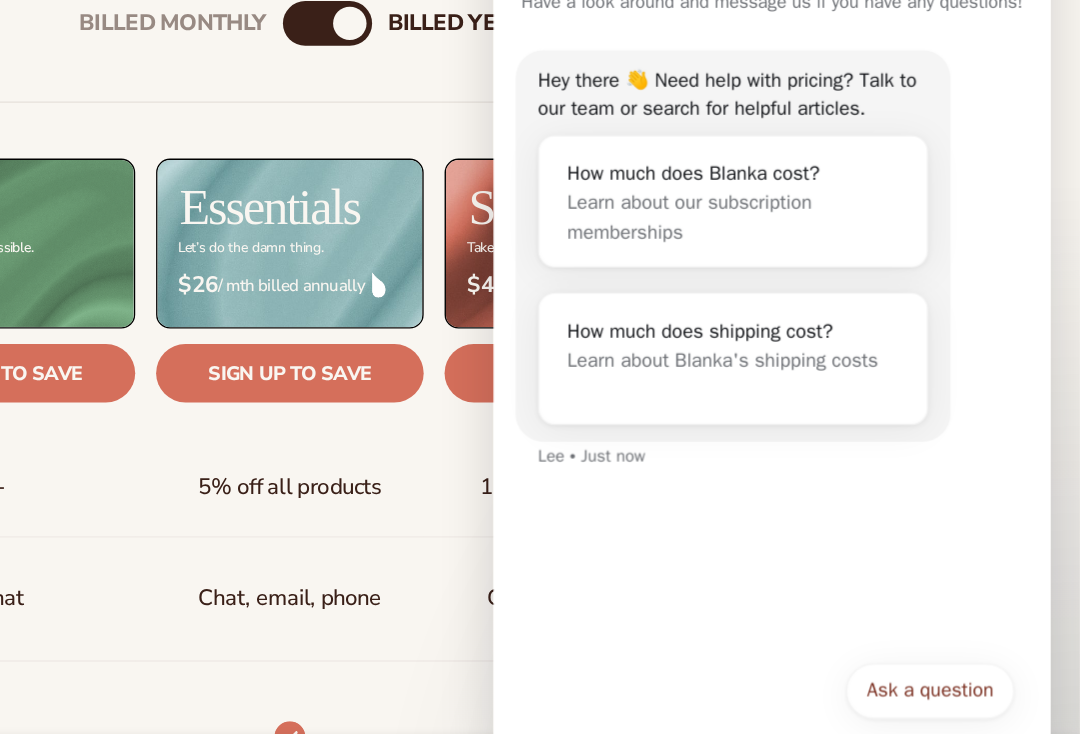 click on "Billed Monthly
billed Yearly
Billed Monthly
billed Yearly
Discounts
Support
Inventory storage &   order fulfillment
Automatic order payments
Priority order processing
Branded package inserts
Prebuilt Shopify store
Free samples" at bounding box center [540, 729] 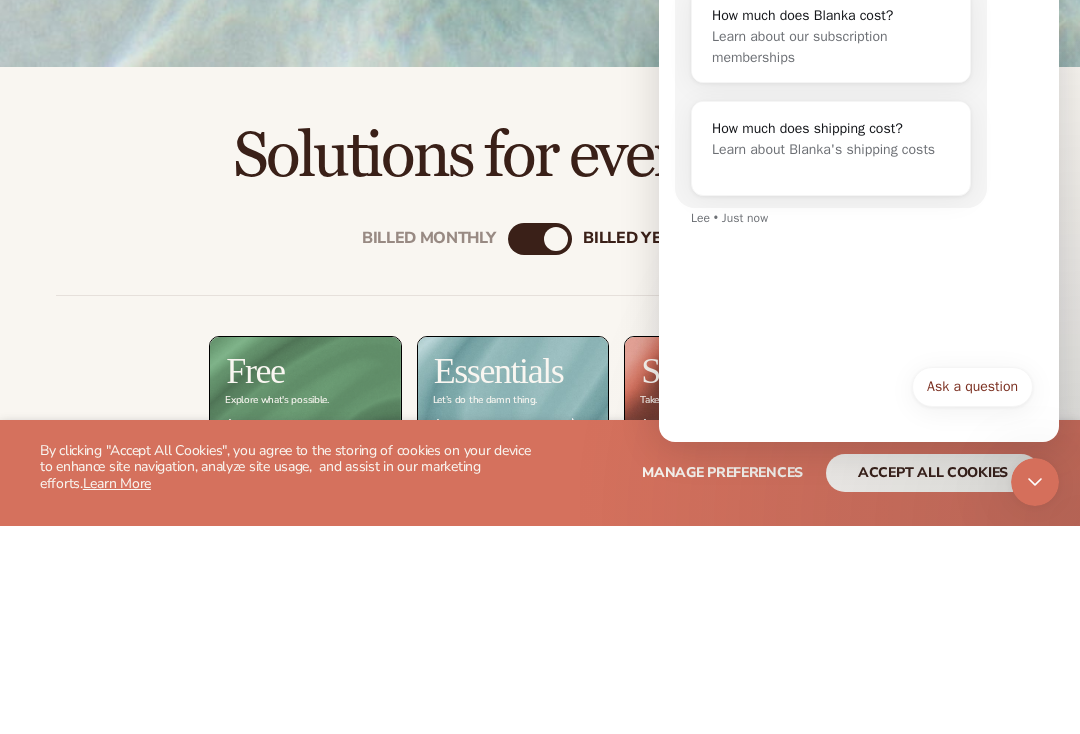 scroll, scrollTop: 537, scrollLeft: 0, axis: vertical 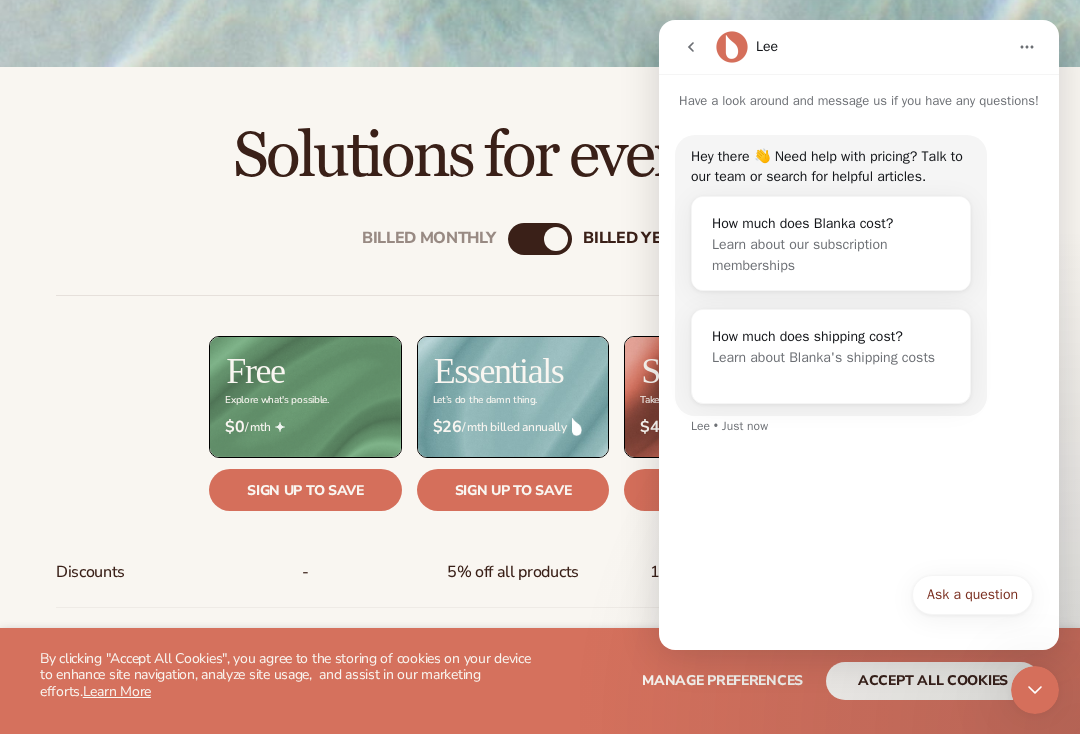 click 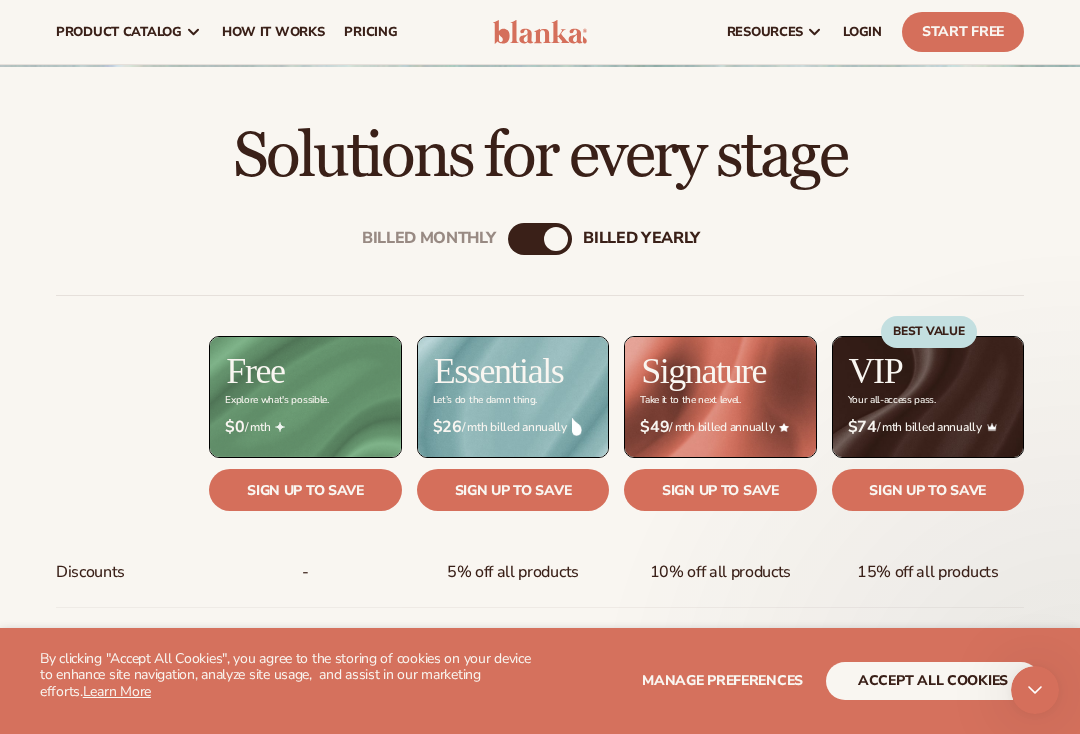 scroll, scrollTop: 453, scrollLeft: 0, axis: vertical 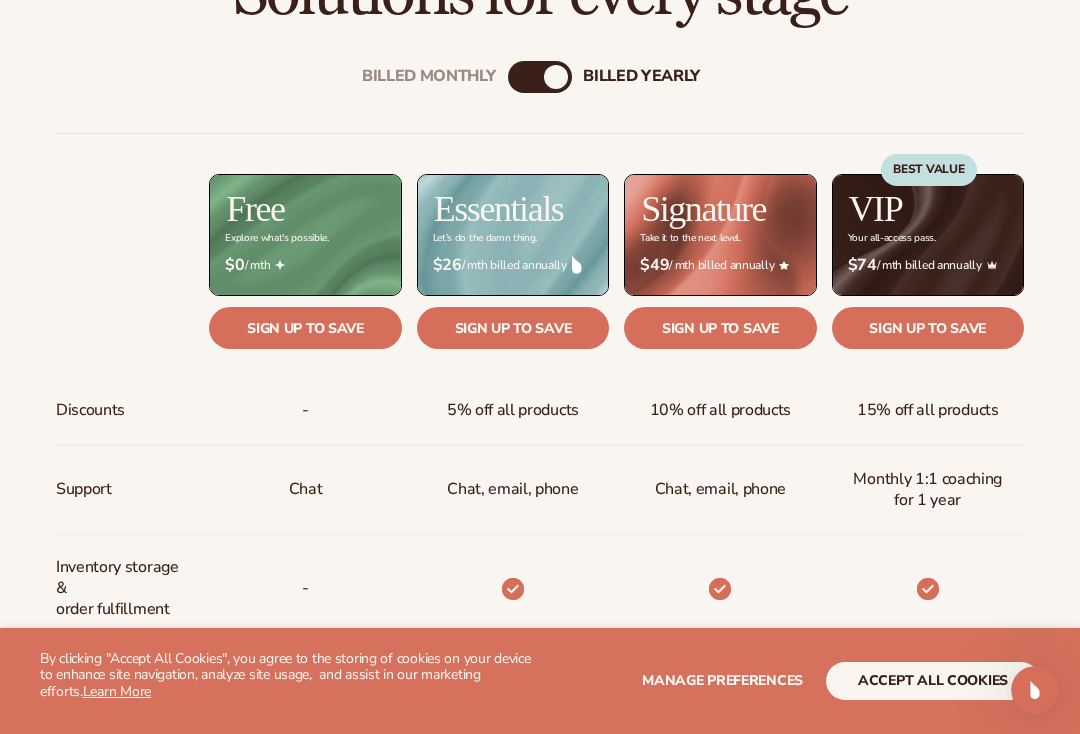 click on "Billed Monthly" at bounding box center [520, 77] 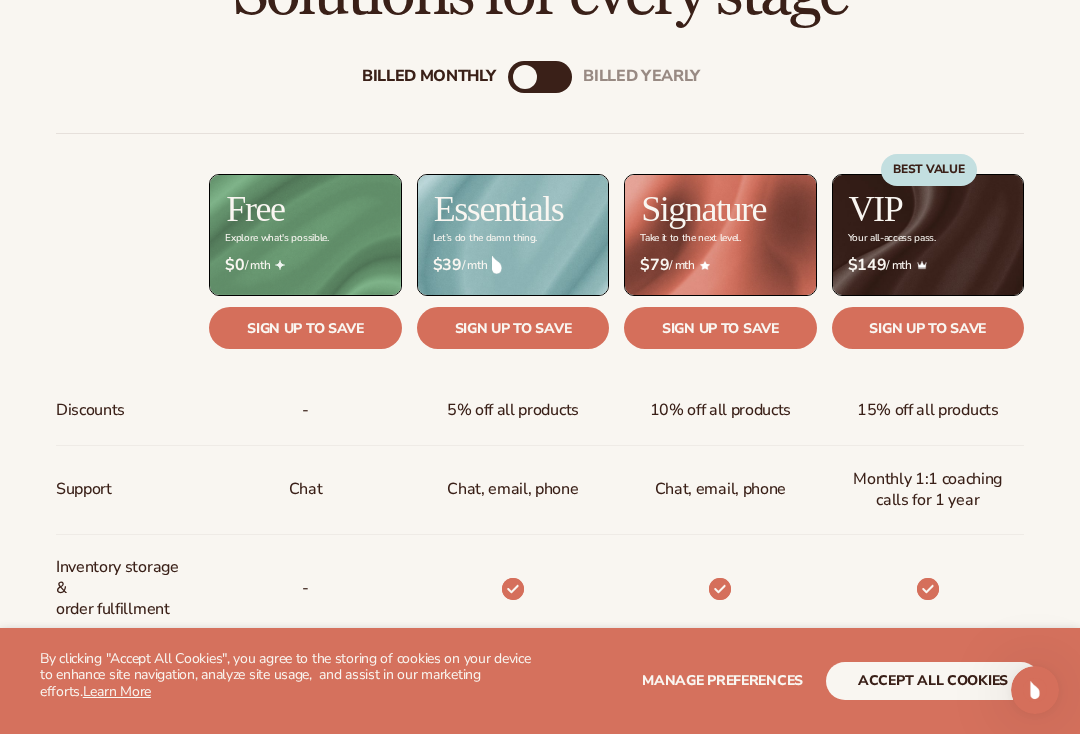 click on "Billed Monthly
billed Yearly
Billed Monthly
billed Yearly
Discounts
Support
Inventory storage &   order fulfillment
Automatic order payments
Priority order processing
Branded package inserts
Prebuilt Shopify store
Free samples" at bounding box center [540, 689] 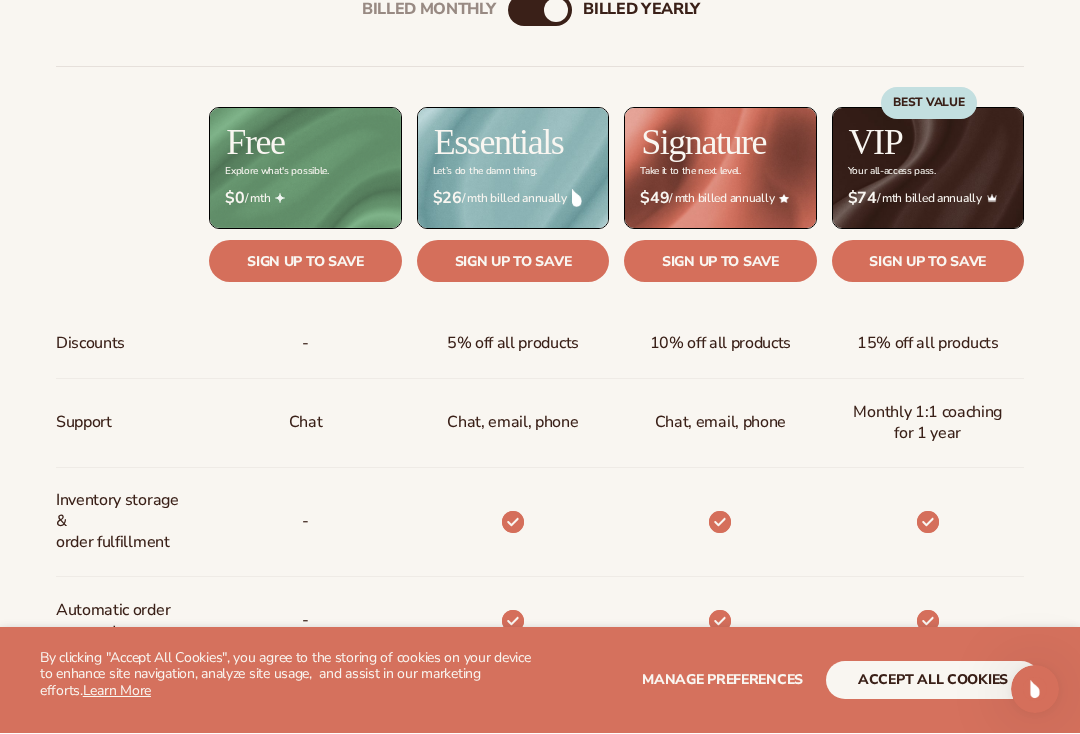 scroll, scrollTop: 766, scrollLeft: 0, axis: vertical 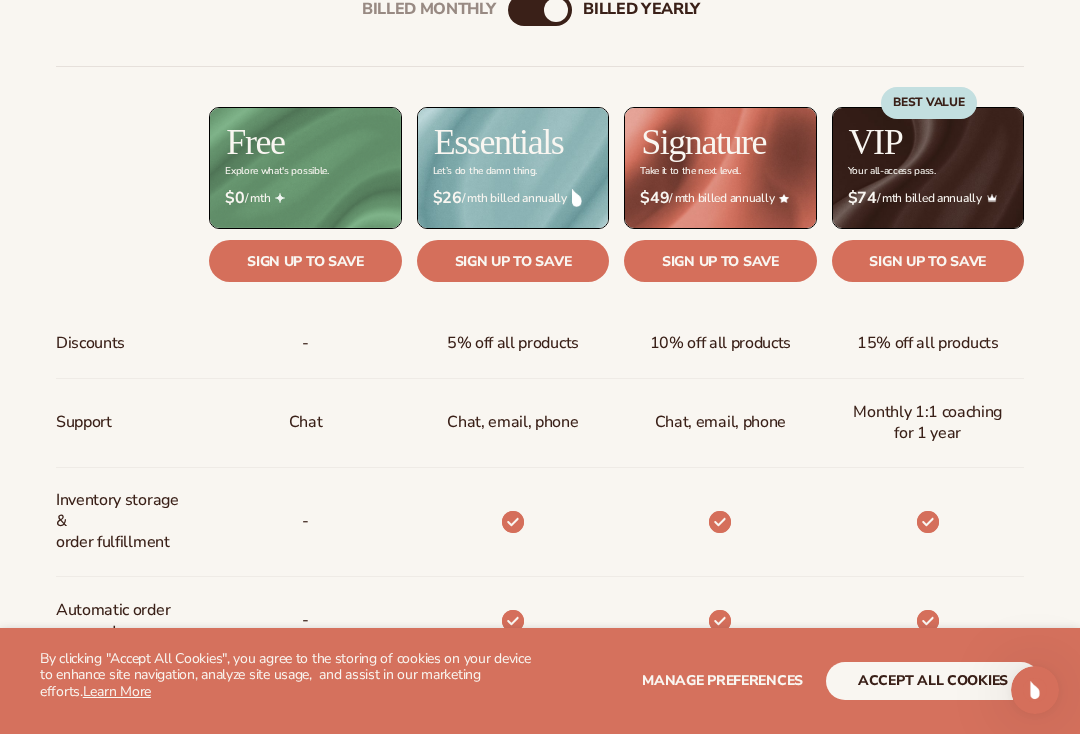 click on "Billed Monthly
billed Yearly
Billed Monthly
billed Yearly
Discounts
Support
Inventory storage &   order fulfillment
Automatic order payments
Priority order processing
Branded package inserts
Prebuilt Shopify store
Free samples" at bounding box center (540, 623) 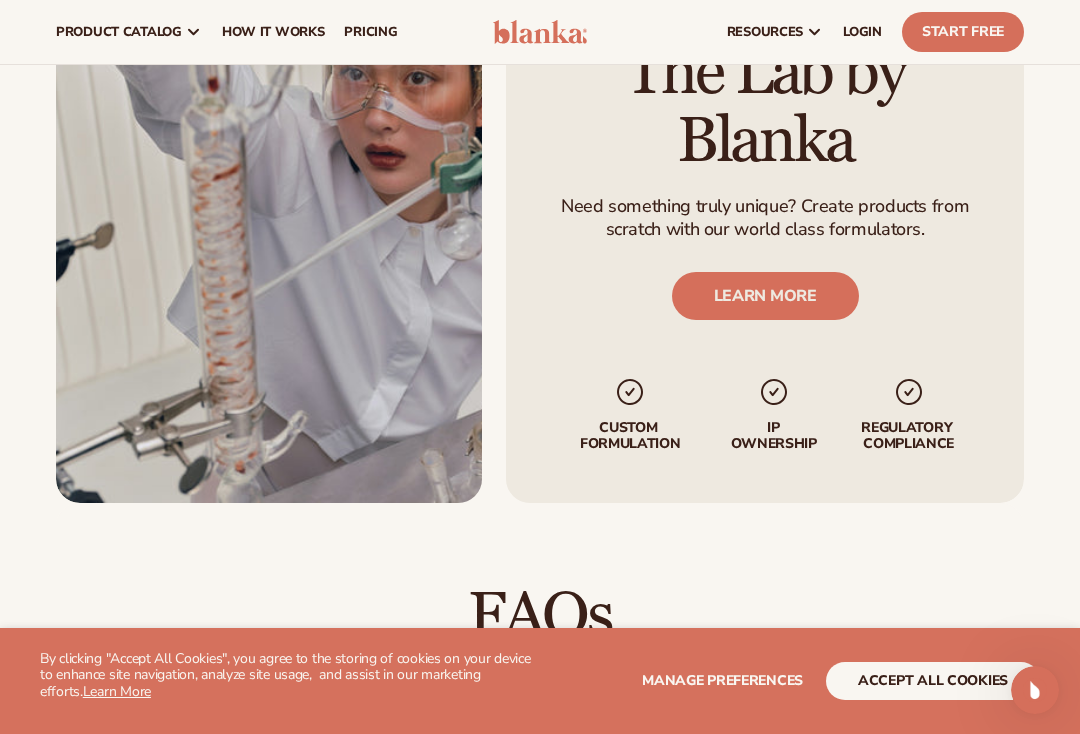 scroll, scrollTop: 2328, scrollLeft: 0, axis: vertical 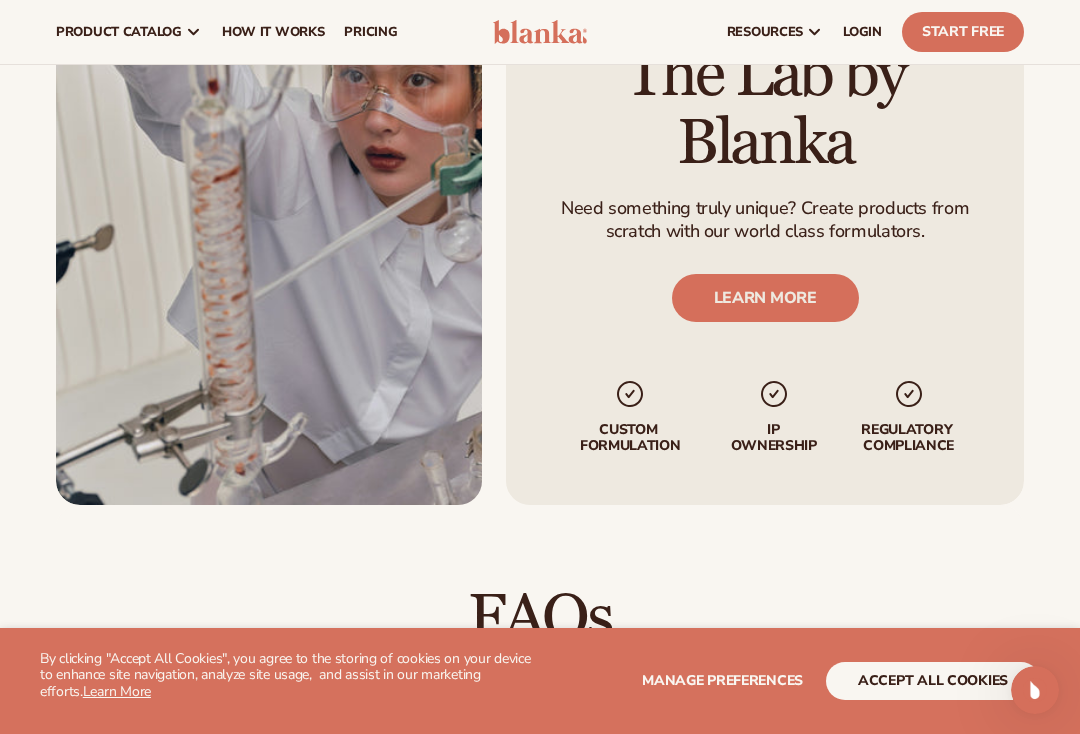 click on "LEARN MORE" at bounding box center [764, 297] 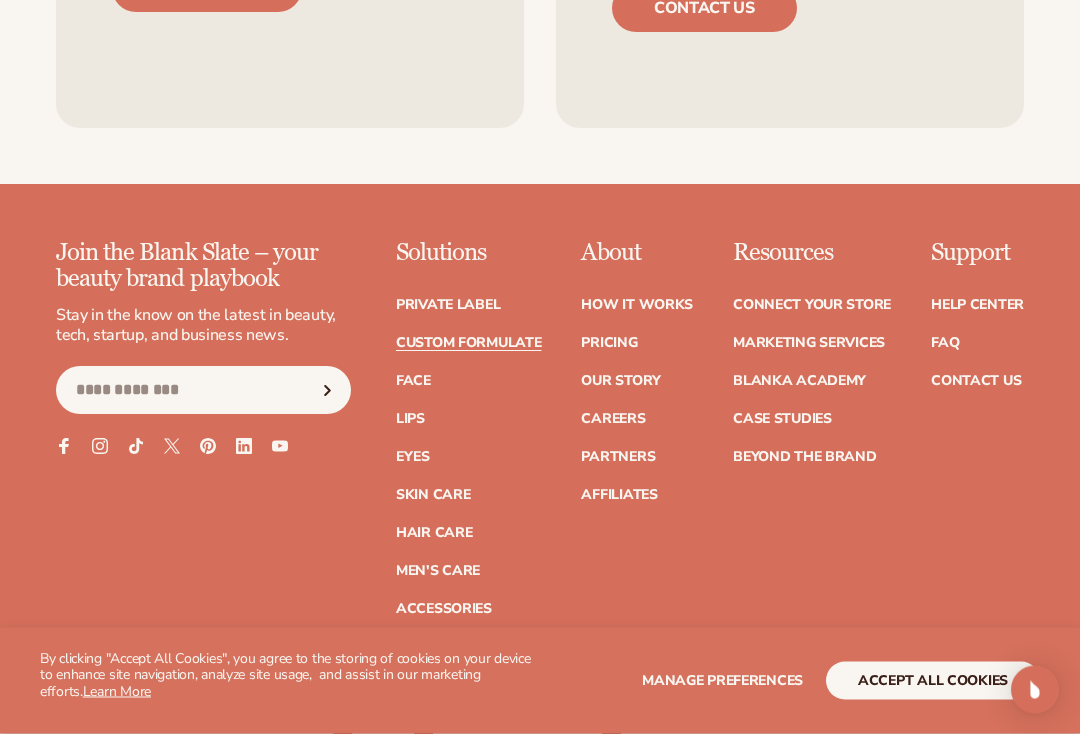 scroll, scrollTop: 3251, scrollLeft: 0, axis: vertical 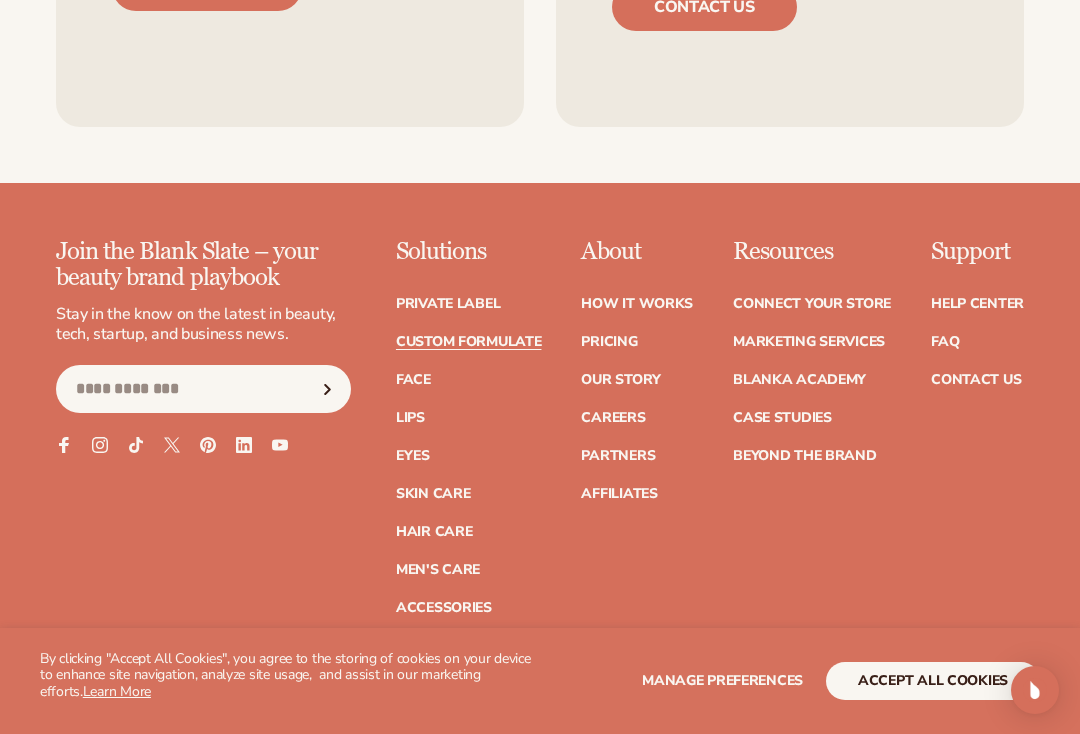 click on "FAQ" at bounding box center [945, 342] 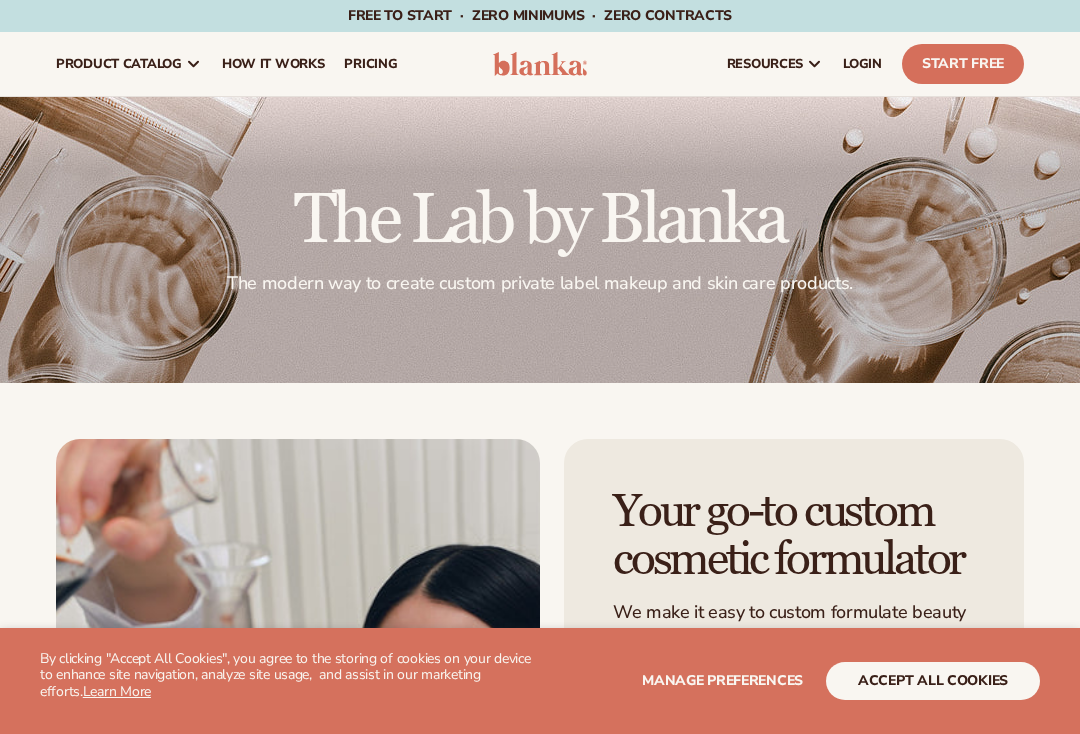 scroll, scrollTop: 3285, scrollLeft: 0, axis: vertical 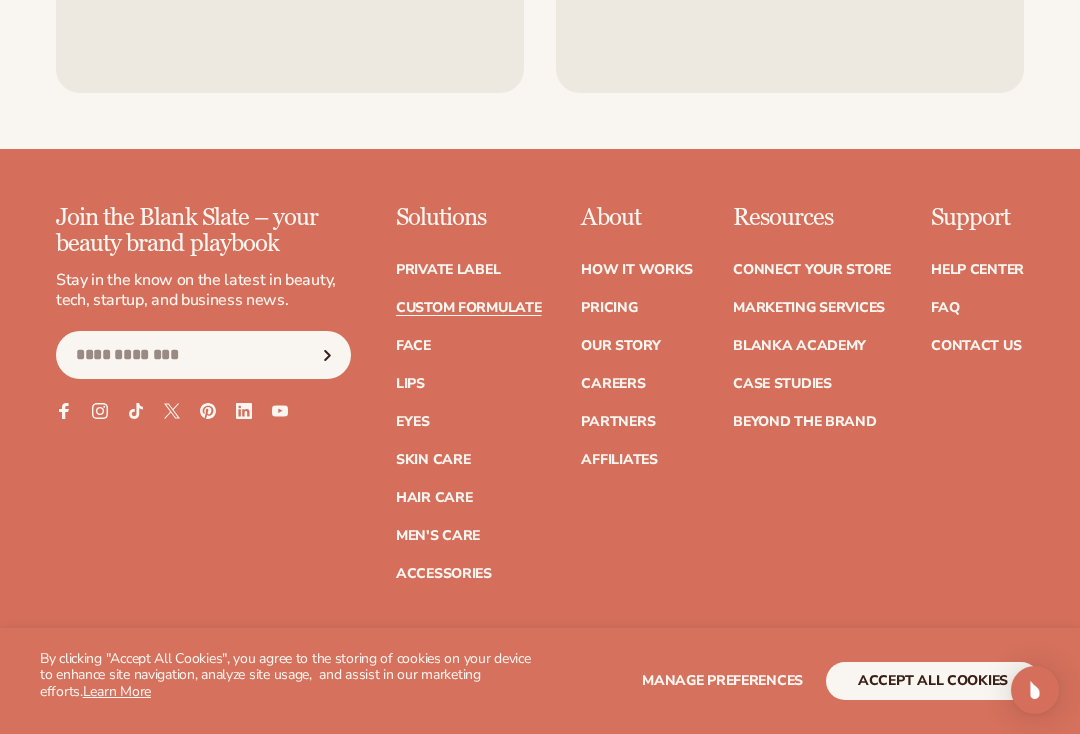 click on "Face" at bounding box center [413, 346] 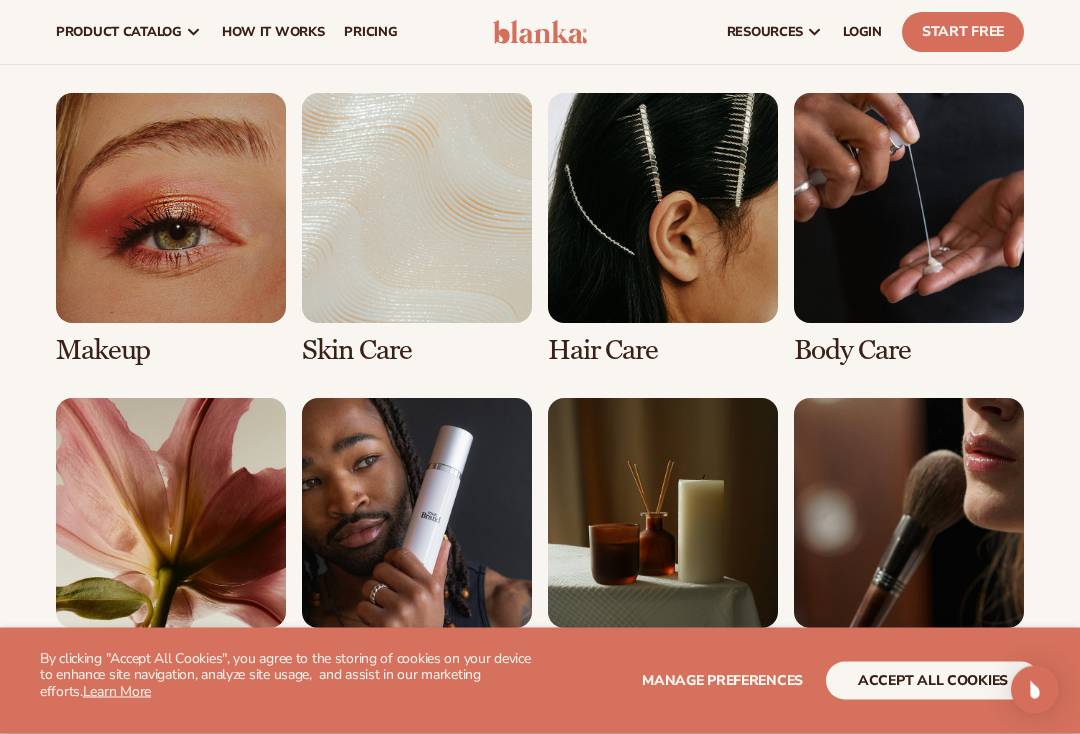 scroll, scrollTop: 1511, scrollLeft: 0, axis: vertical 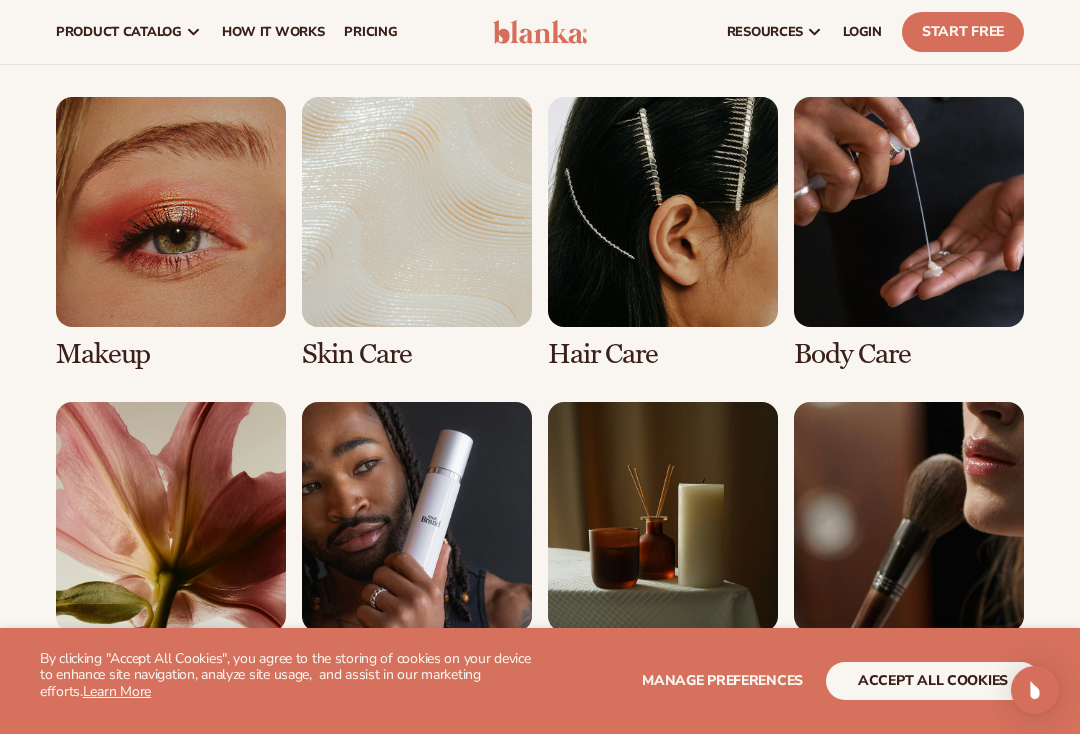 click at bounding box center [171, 233] 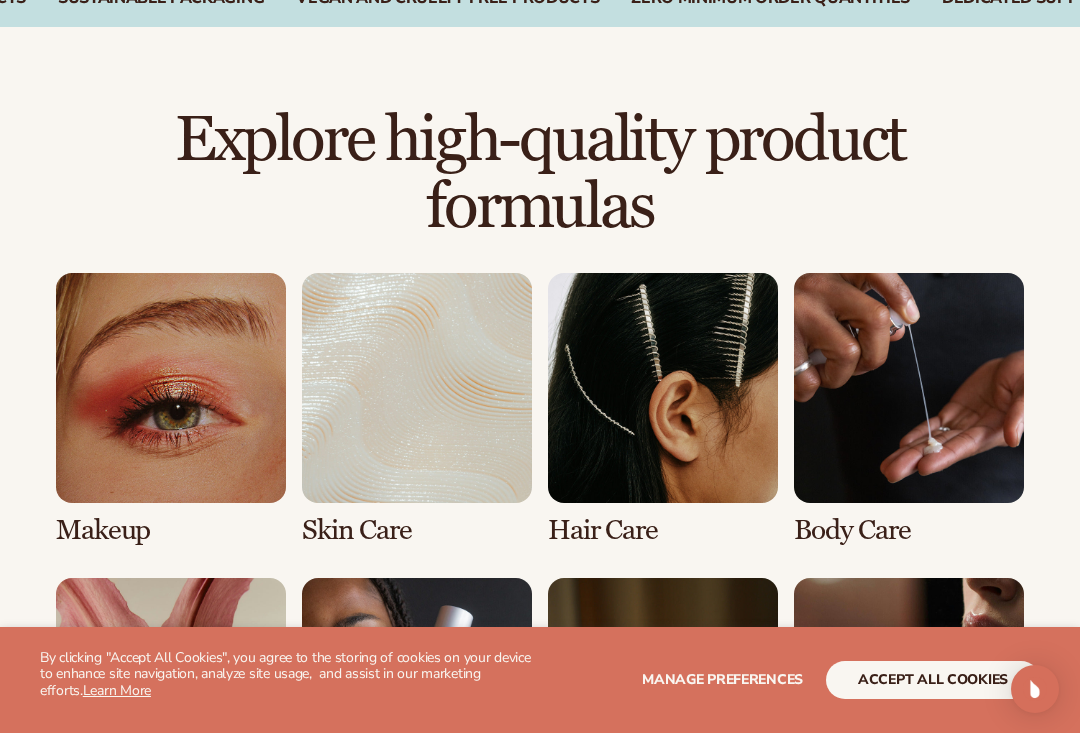 scroll, scrollTop: 1284, scrollLeft: 0, axis: vertical 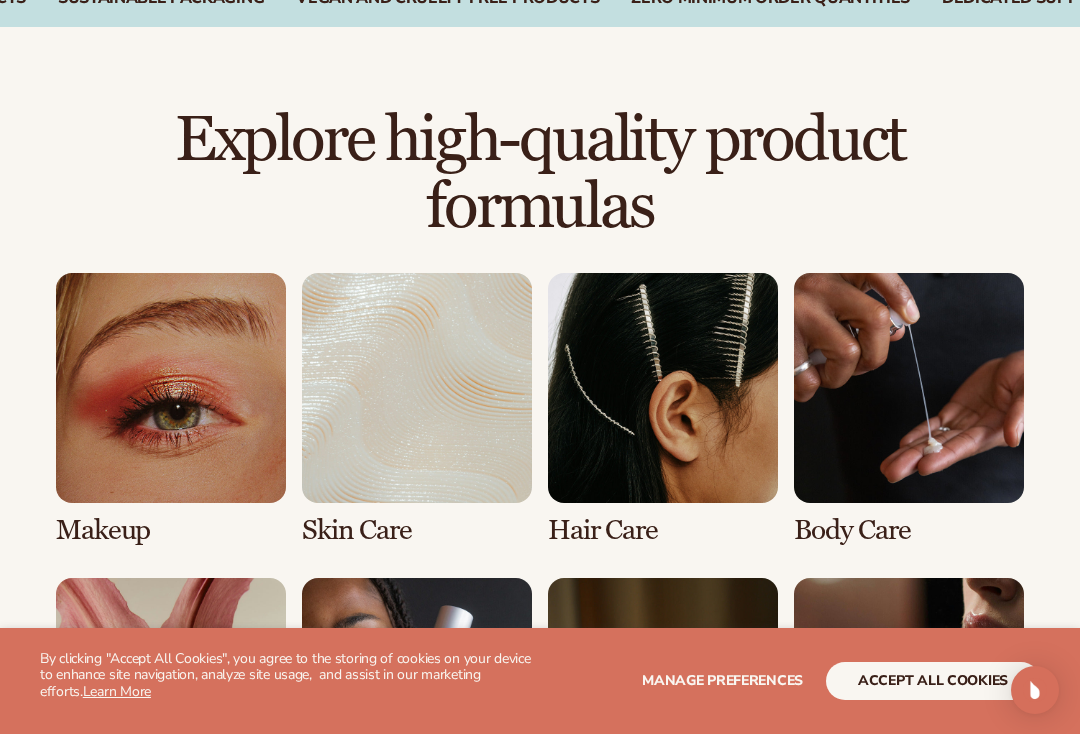 click at bounding box center (171, 409) 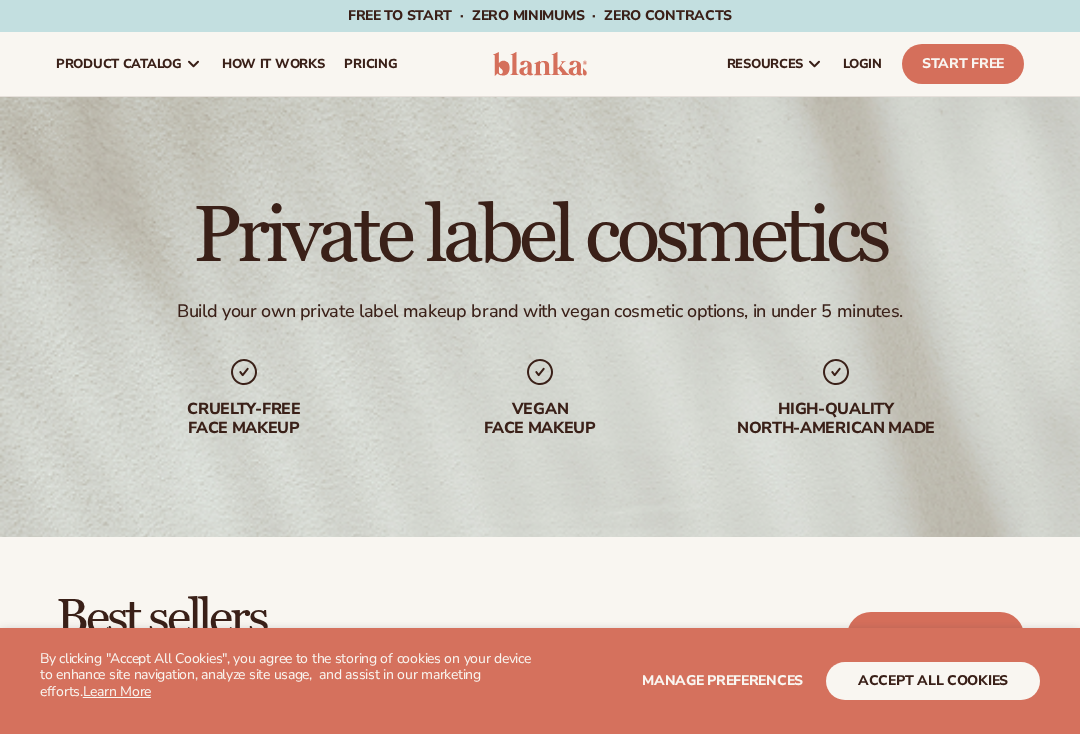 scroll, scrollTop: 0, scrollLeft: 0, axis: both 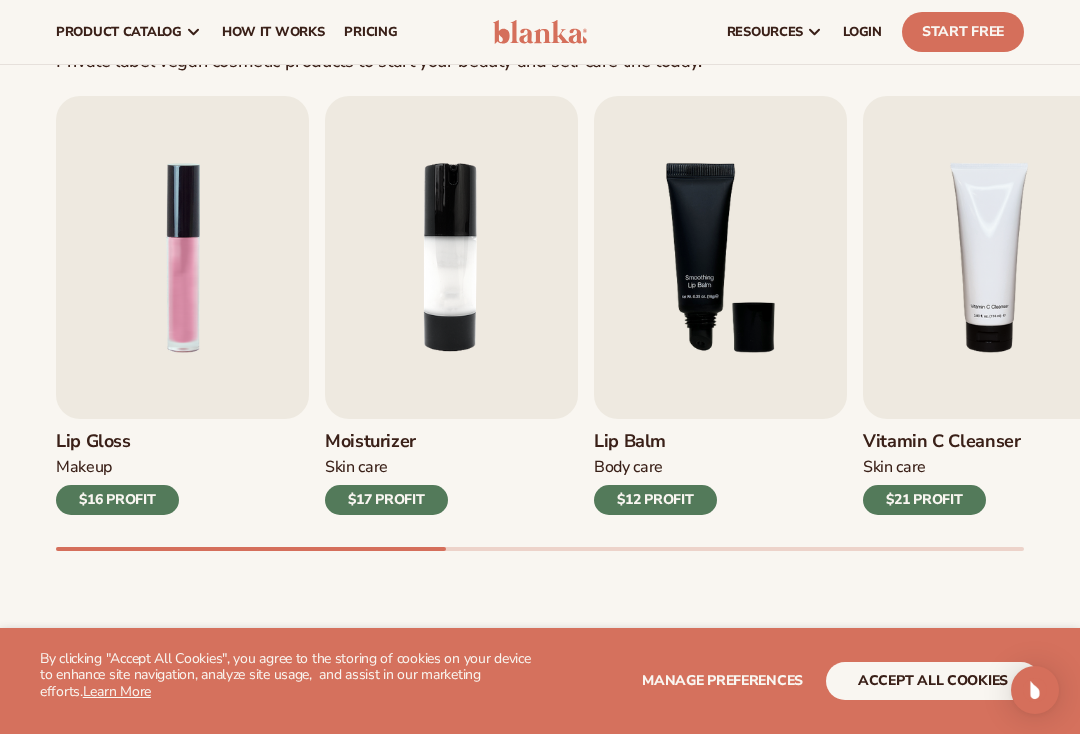 click on "Body Care" at bounding box center [655, 467] 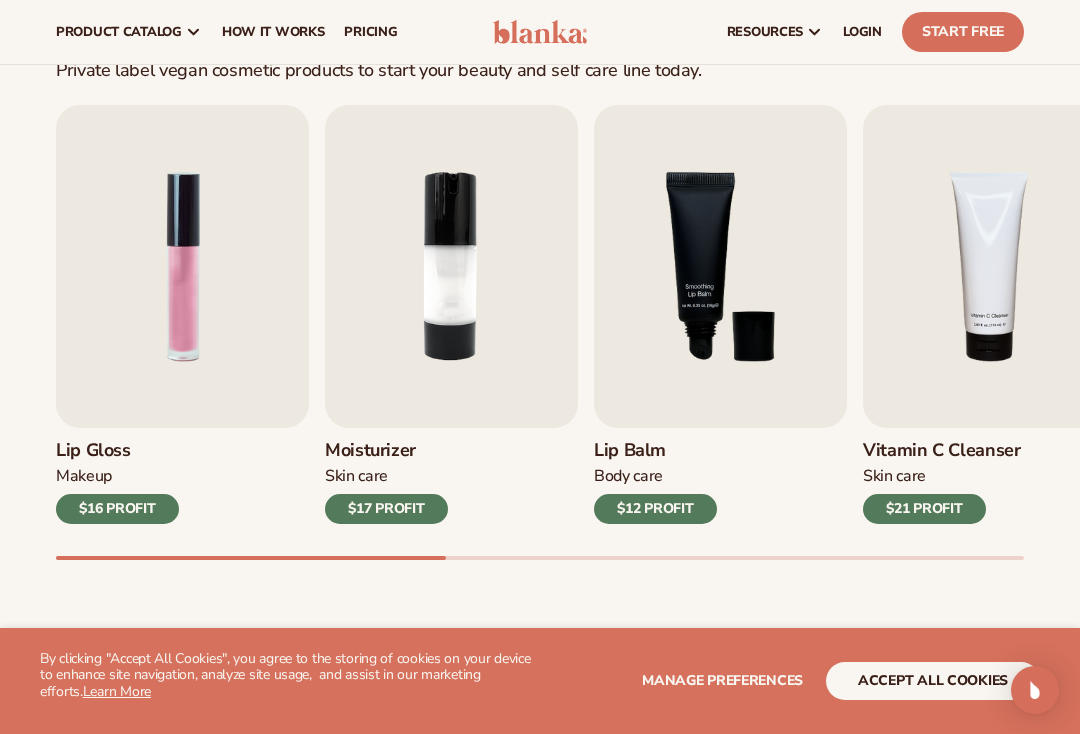 click at bounding box center [720, 266] 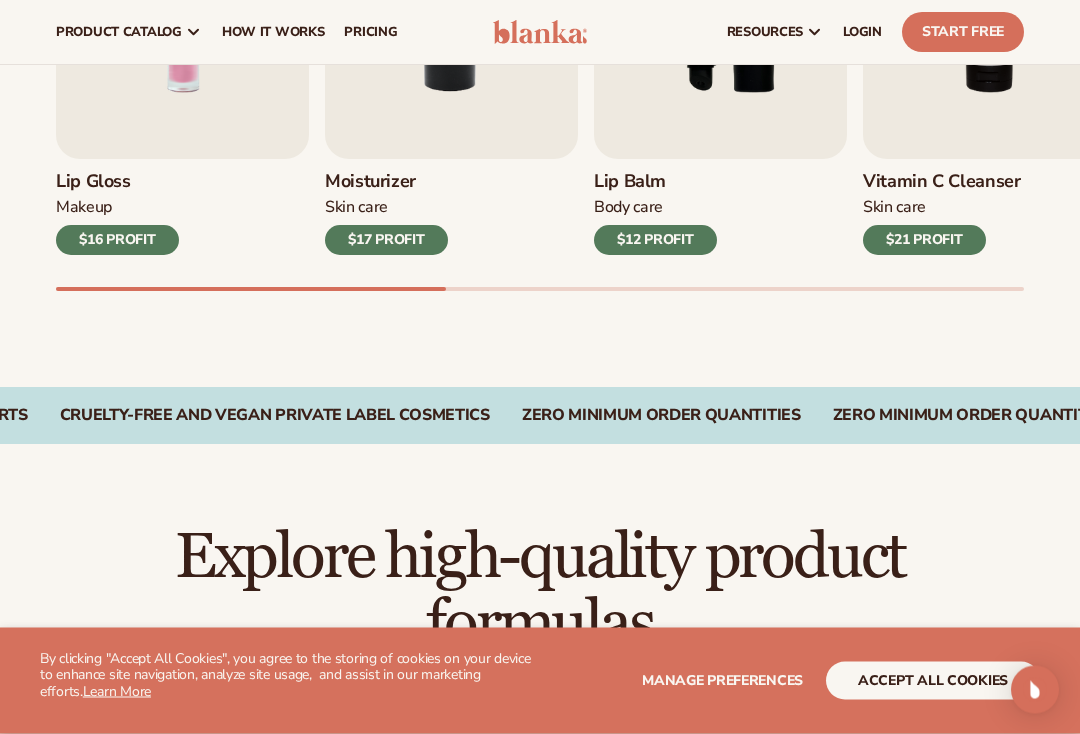 scroll, scrollTop: 867, scrollLeft: 0, axis: vertical 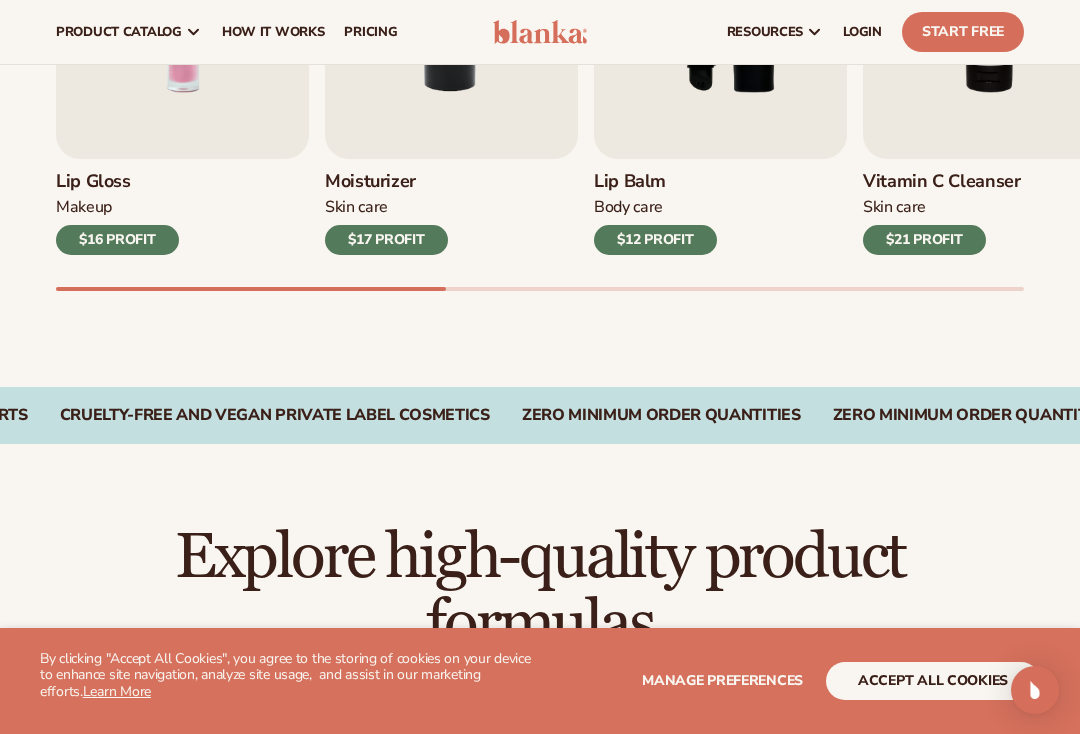 click on "$12 PROFIT" at bounding box center (655, 240) 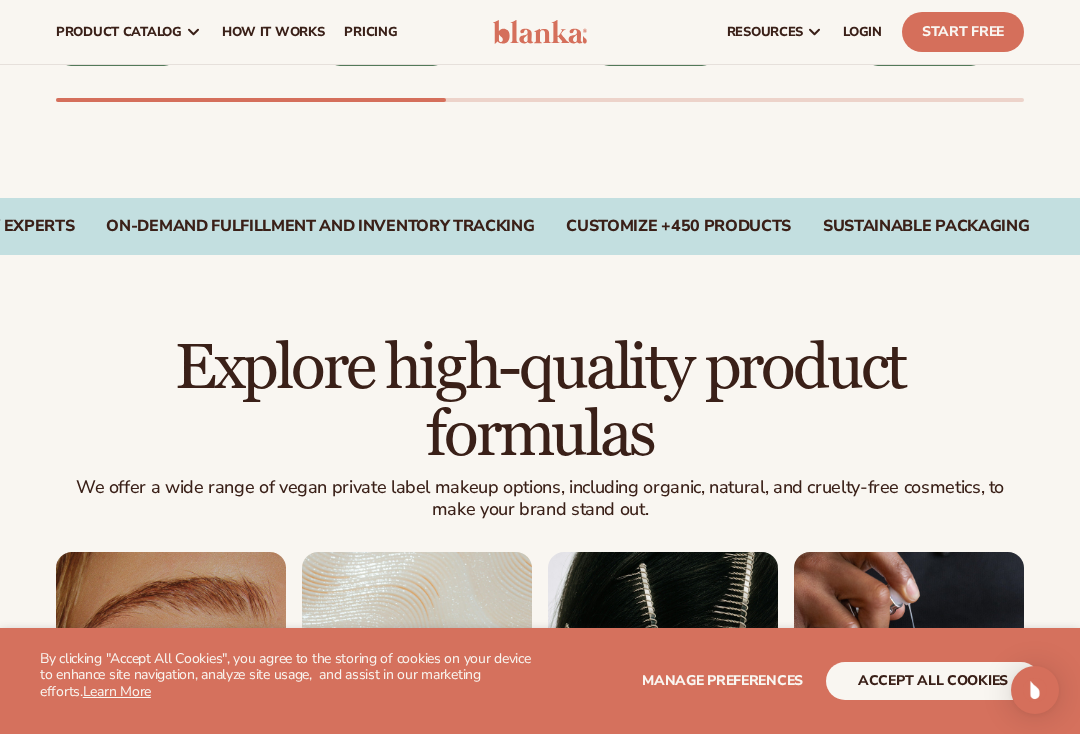 scroll, scrollTop: 1030, scrollLeft: 0, axis: vertical 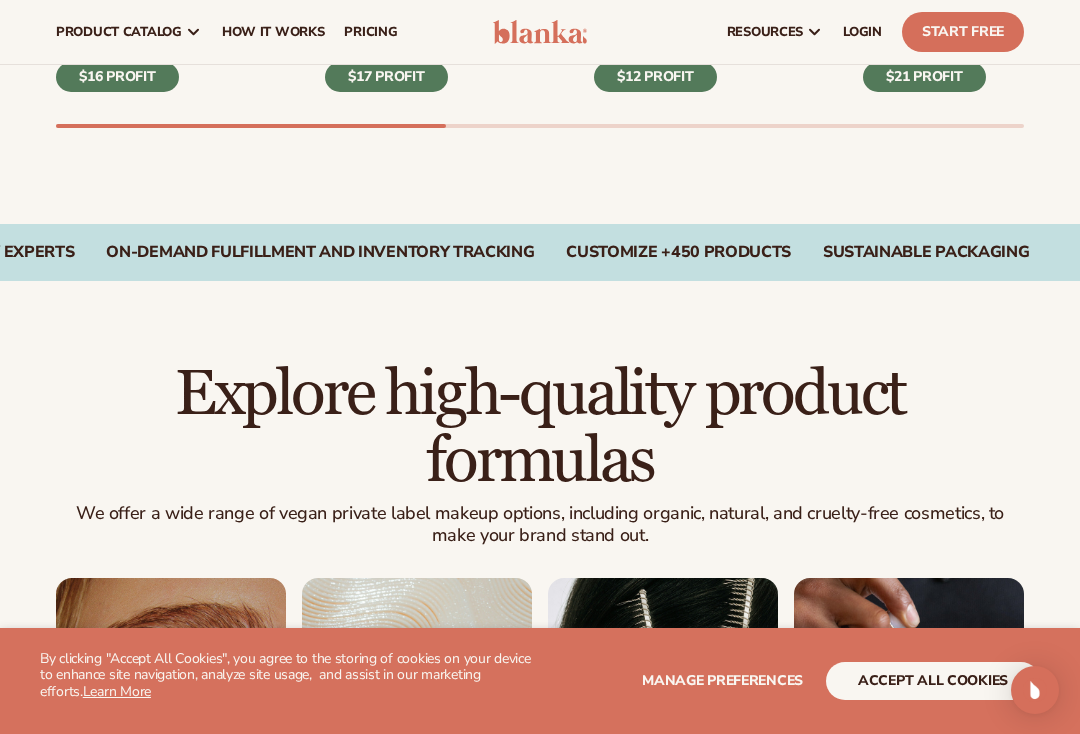 click on "Explore high-quality product formulas
We offer a wide range of vegan private label makeup options, including organic, natural, and cruelty-free cosmetics, to make your brand stand out.
view full catalog
Makeup
Skin Care" at bounding box center (540, 826) 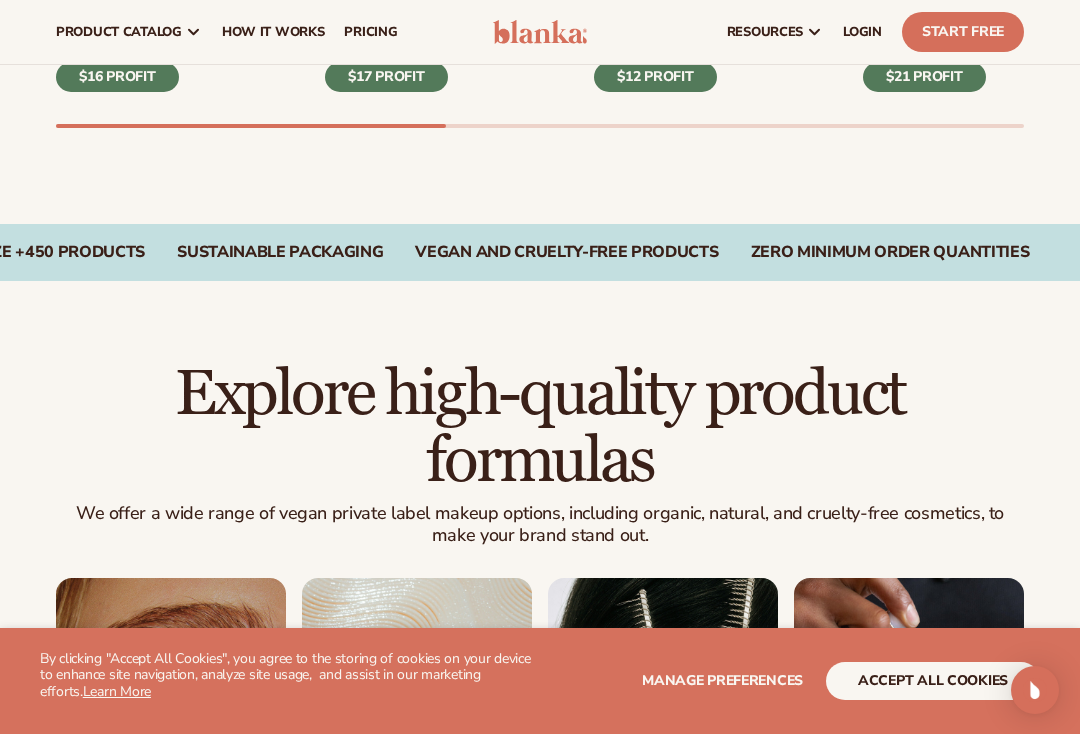 click on "Explore high-quality product formulas" at bounding box center (540, 428) 